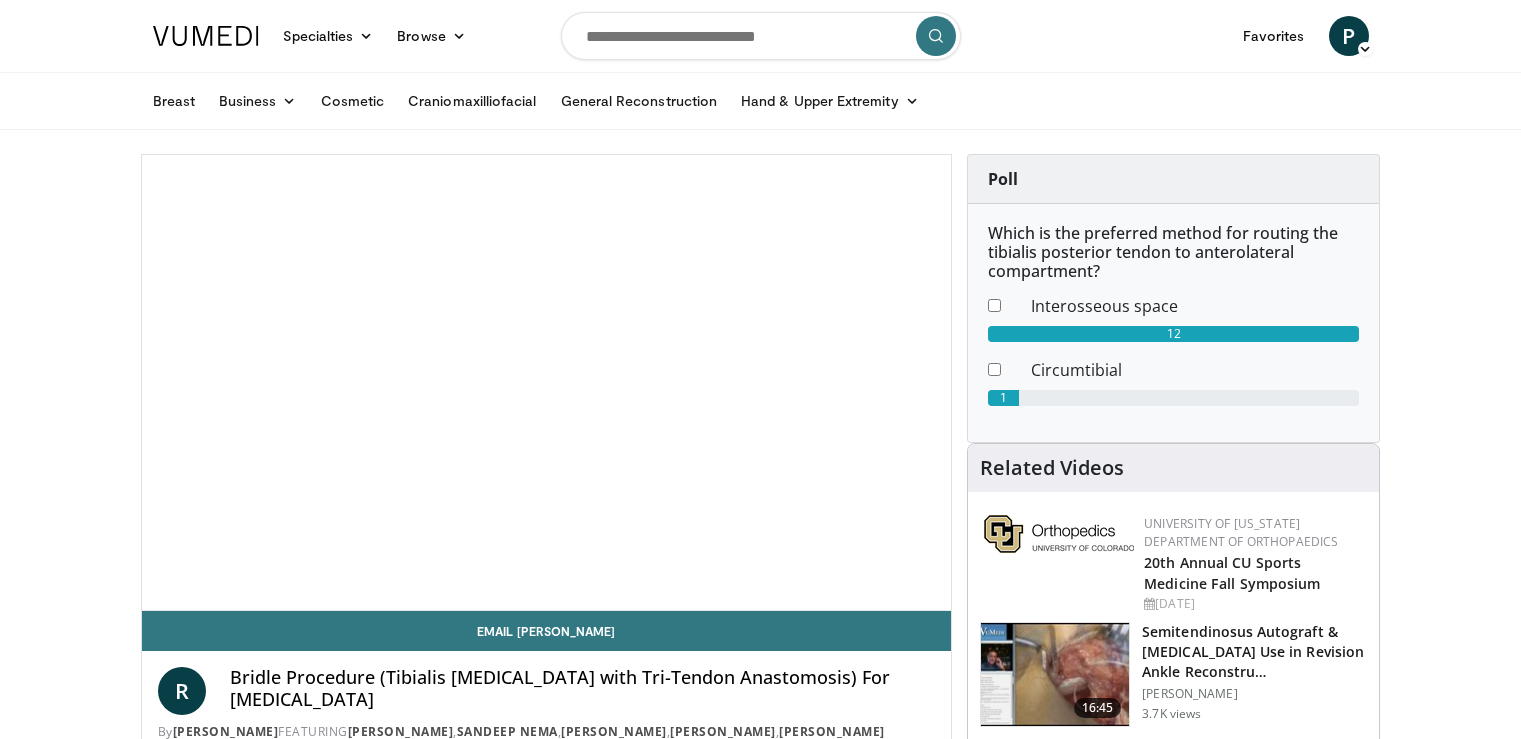 scroll, scrollTop: 0, scrollLeft: 0, axis: both 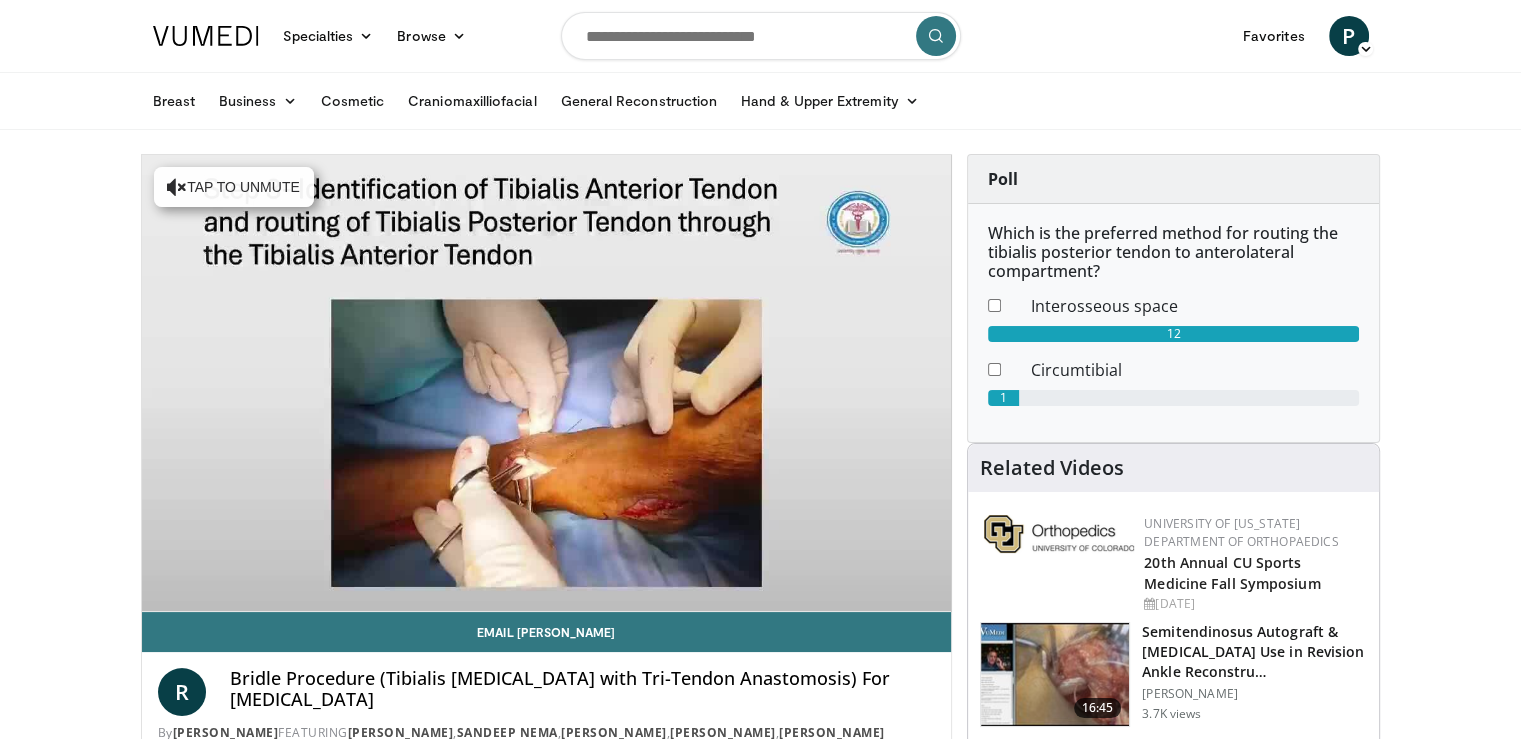 drag, startPoint x: 1525, startPoint y: 106, endPoint x: 1512, endPoint y: 59, distance: 48.76474 